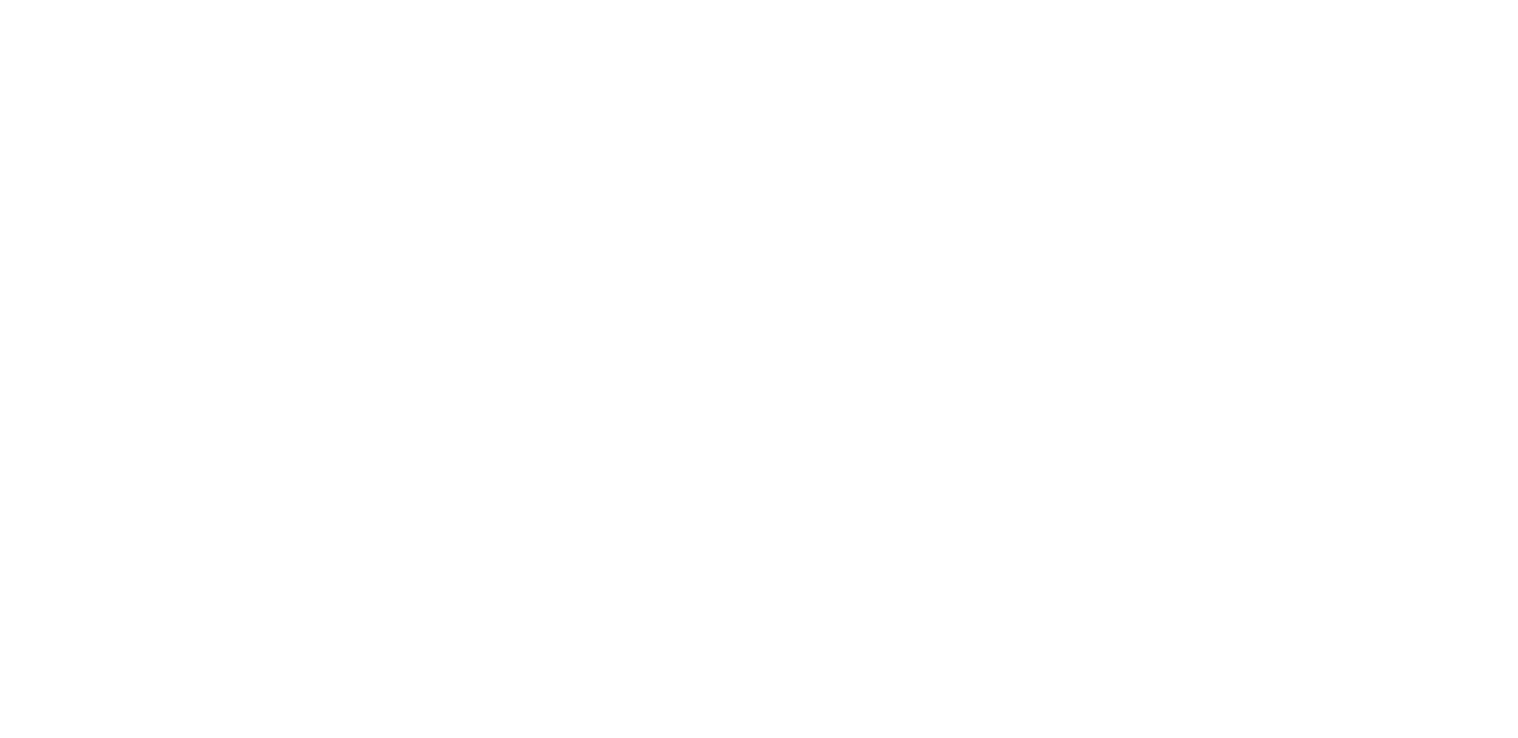scroll, scrollTop: 0, scrollLeft: 0, axis: both 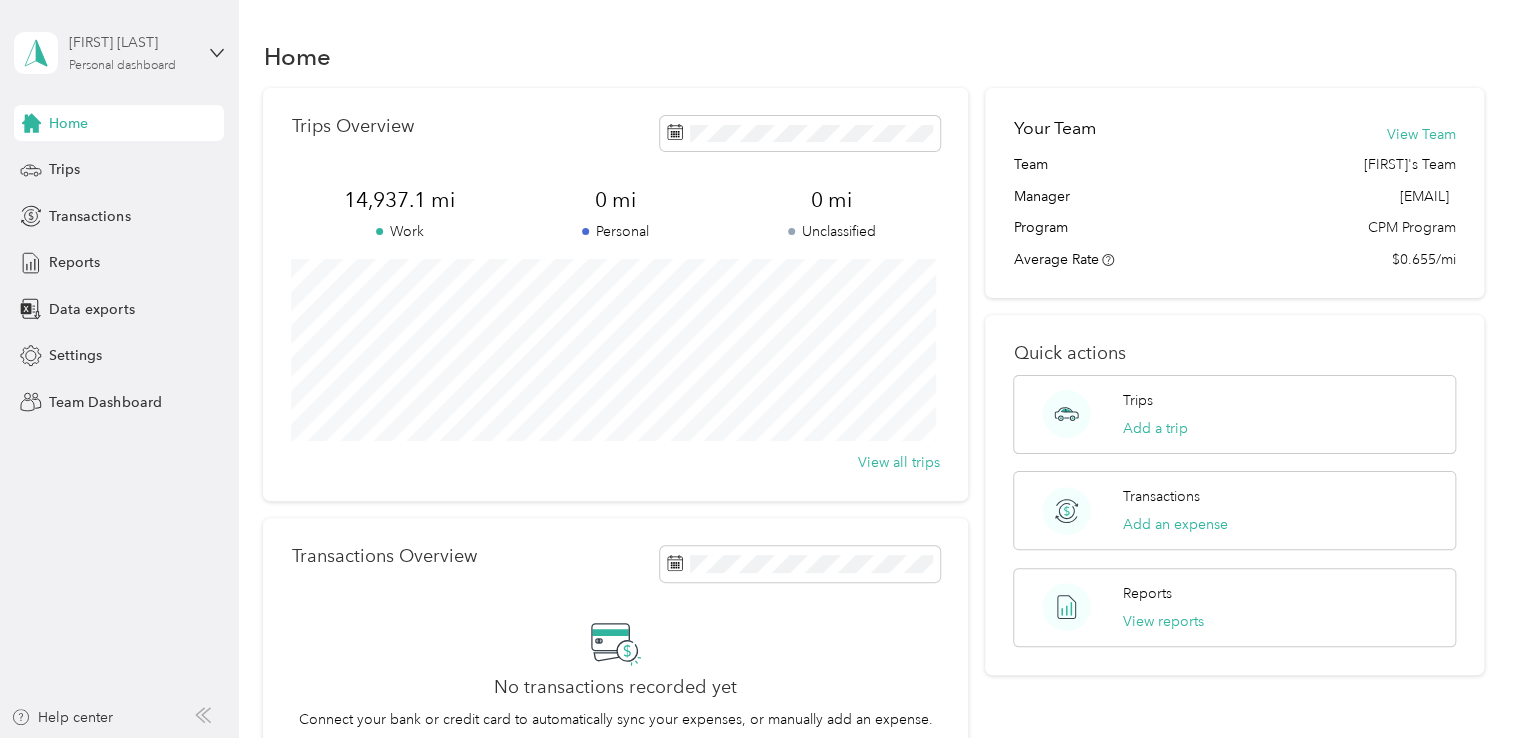 click on "Personal dashboard" at bounding box center [122, 66] 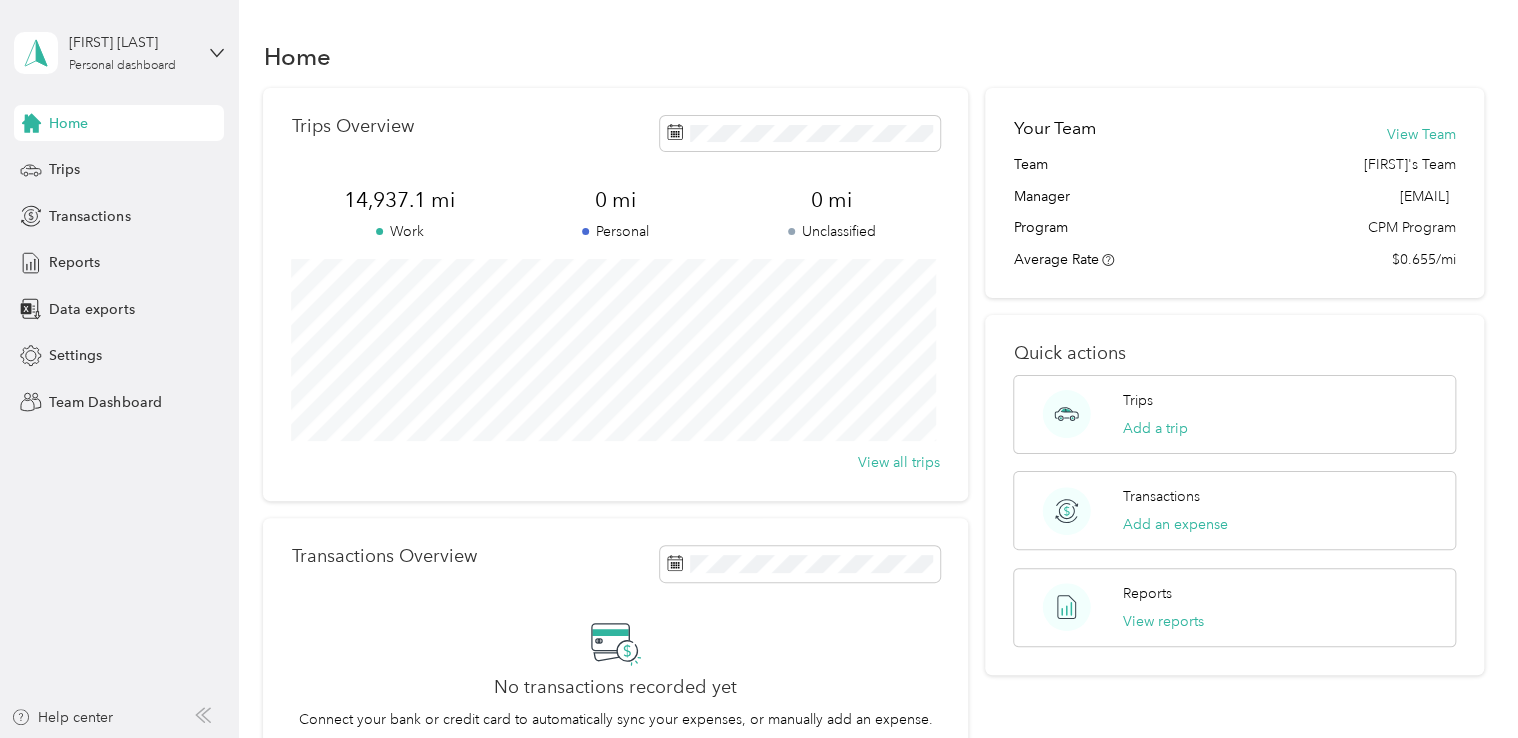 click on "Team dashboard Personal dashboard Log out" at bounding box center [167, 210] 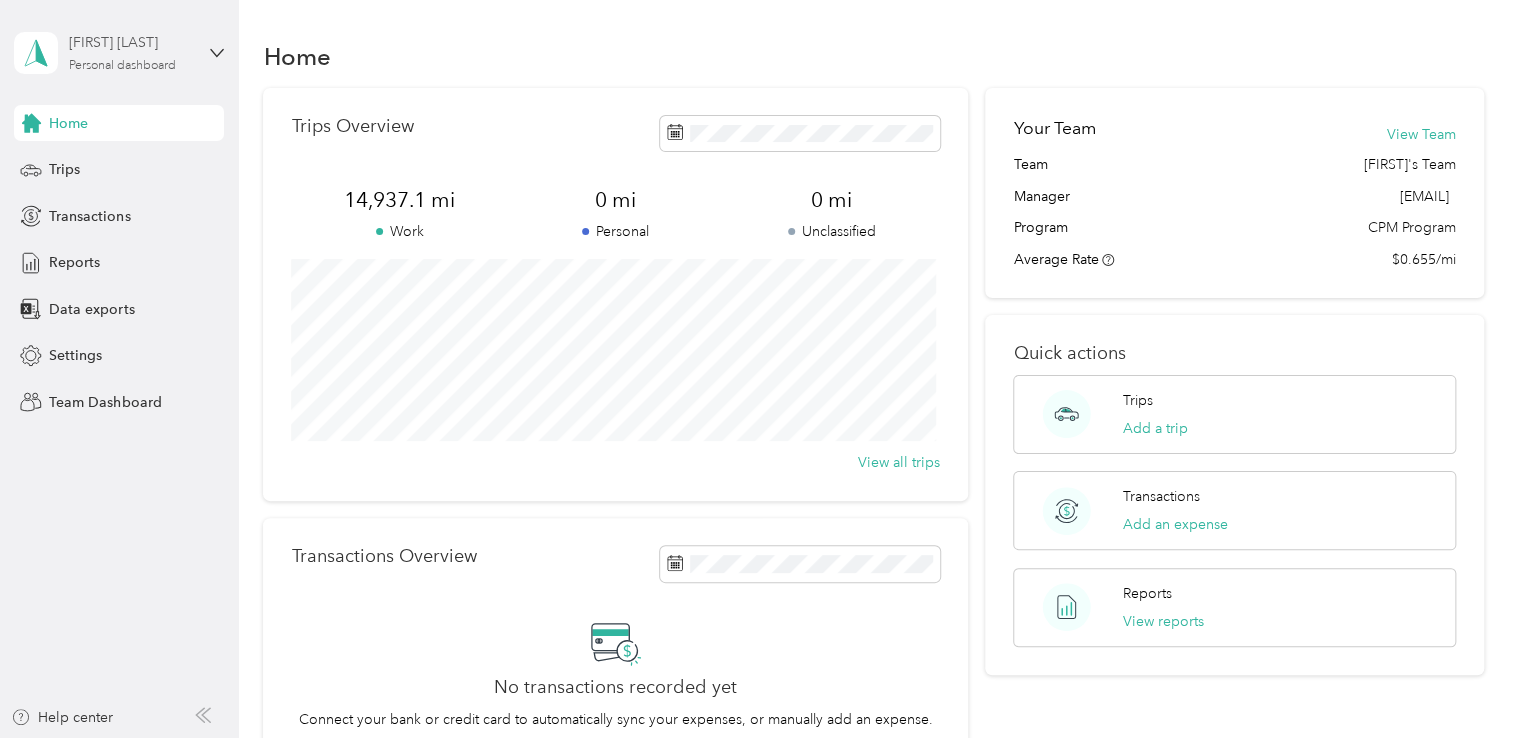 click on "[FIRST] [LAST]" at bounding box center [131, 42] 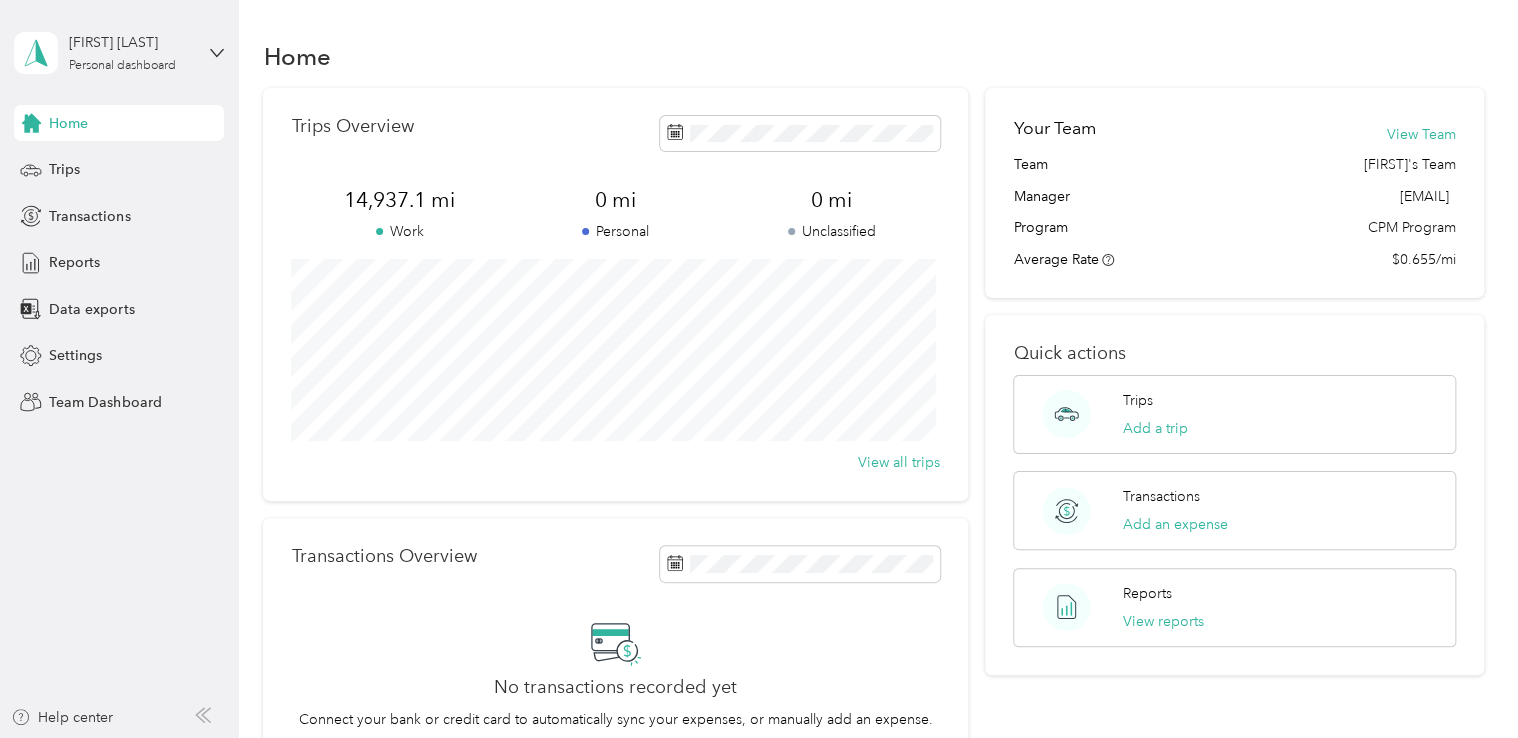 click on "Team dashboard" at bounding box center (167, 160) 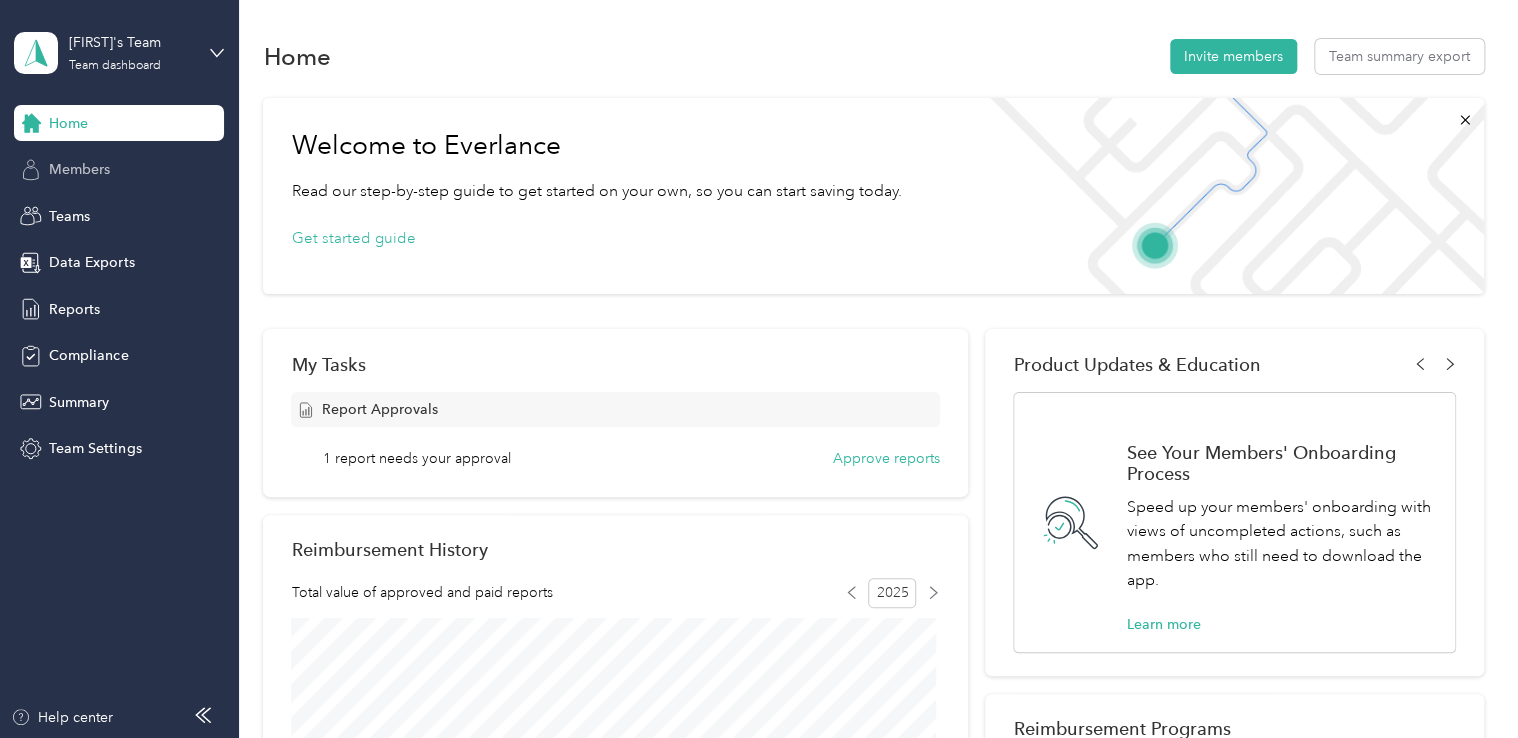 click on "Members" at bounding box center [79, 169] 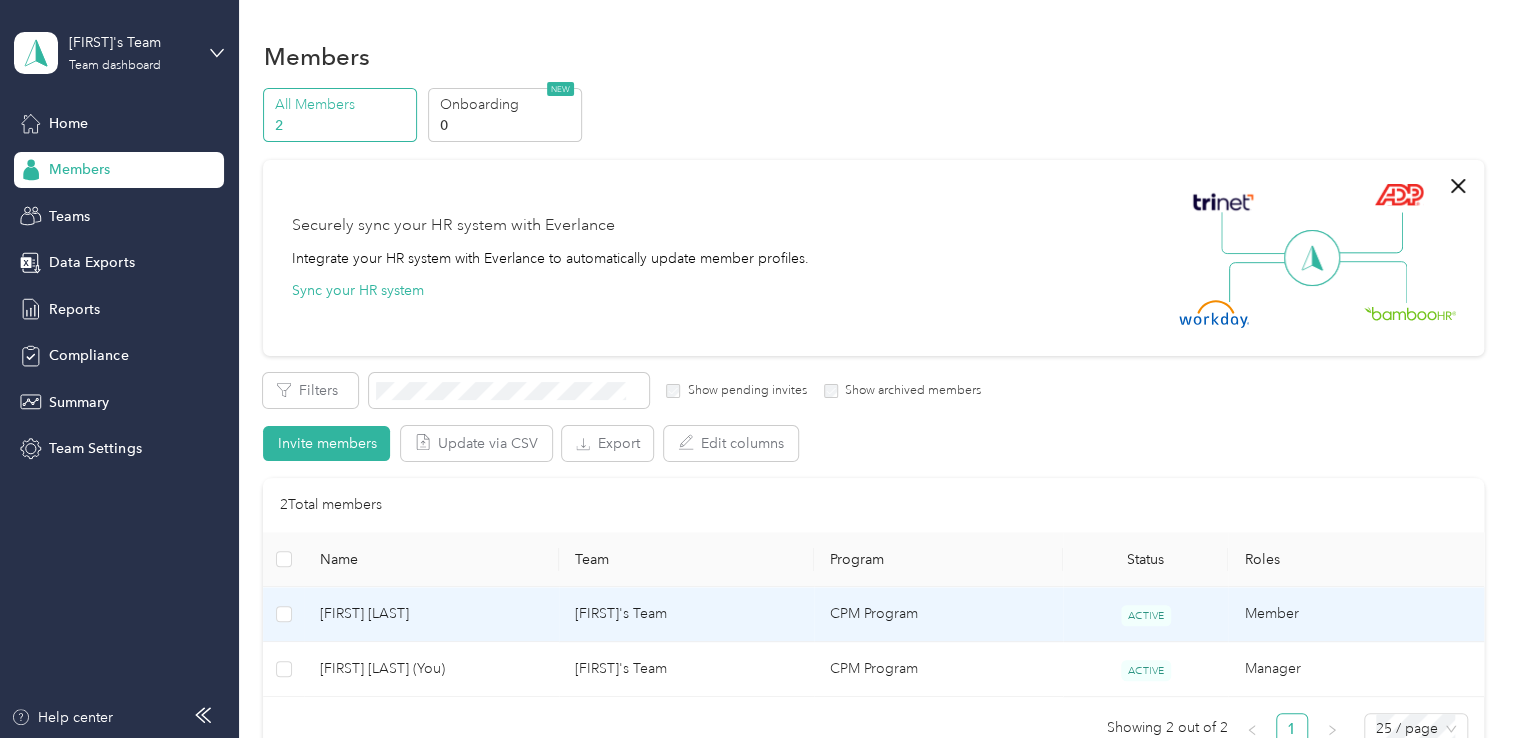 click on "[FIRST] [LAST]" at bounding box center (431, 614) 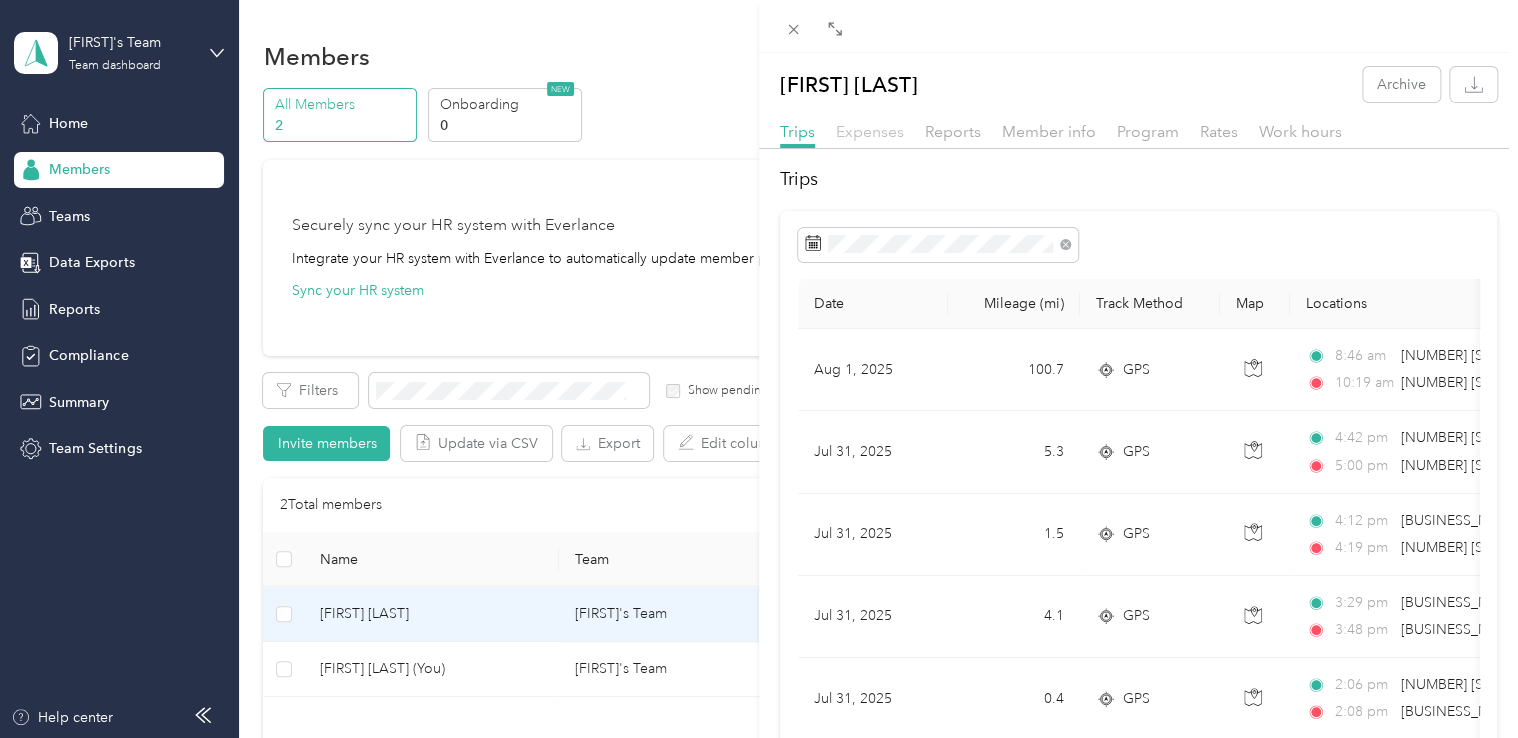 click on "Expenses" at bounding box center [870, 131] 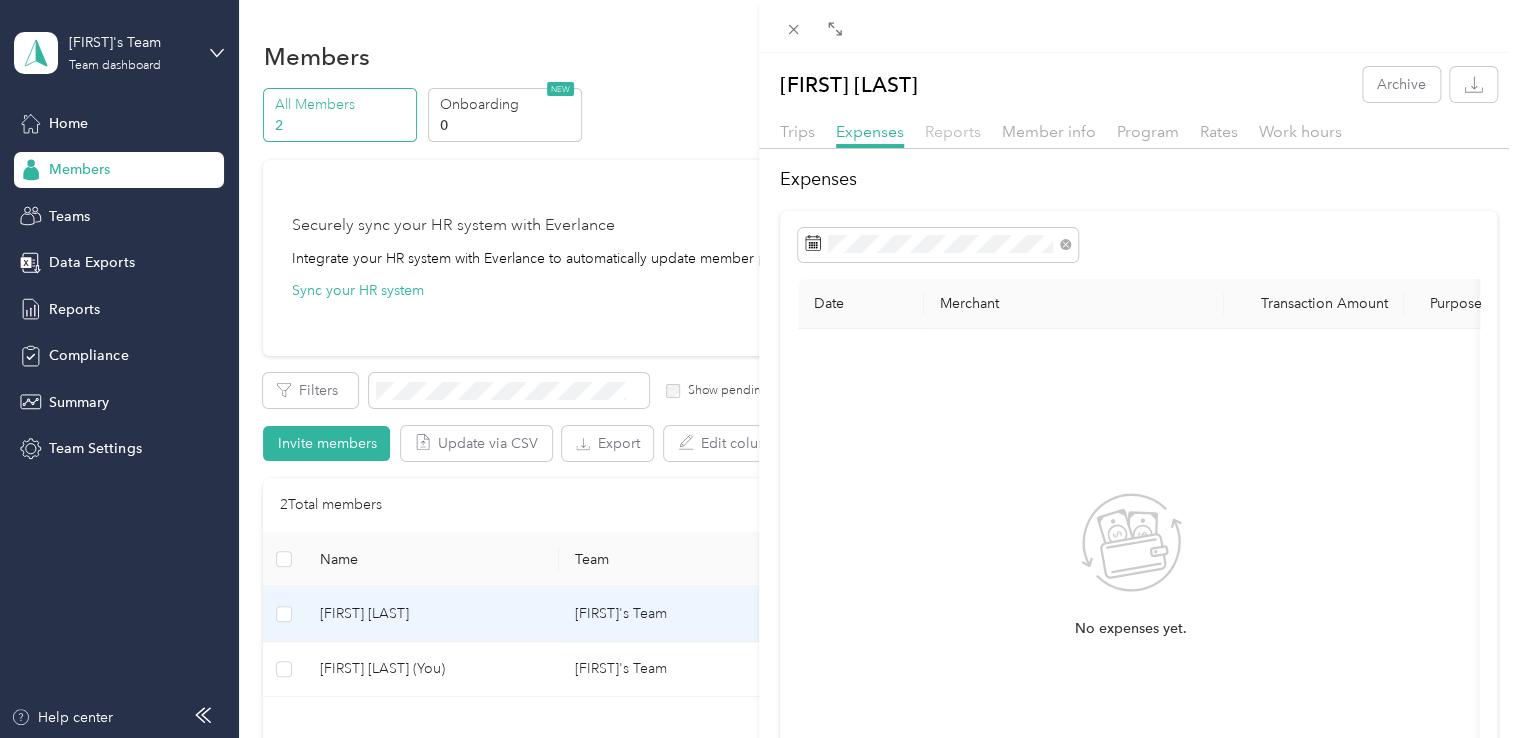 click on "Reports" at bounding box center [953, 131] 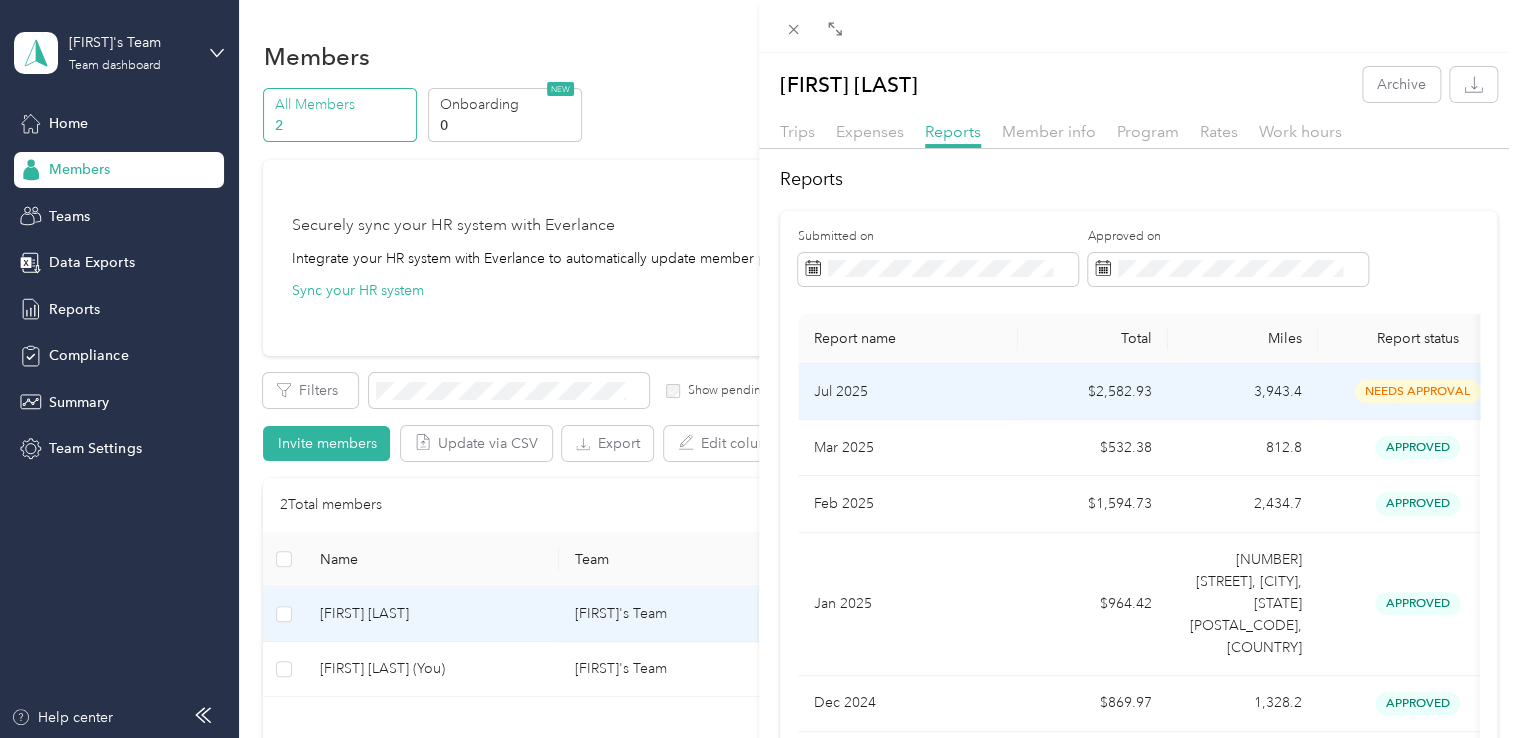 click on "Jul 2025" at bounding box center [908, 392] 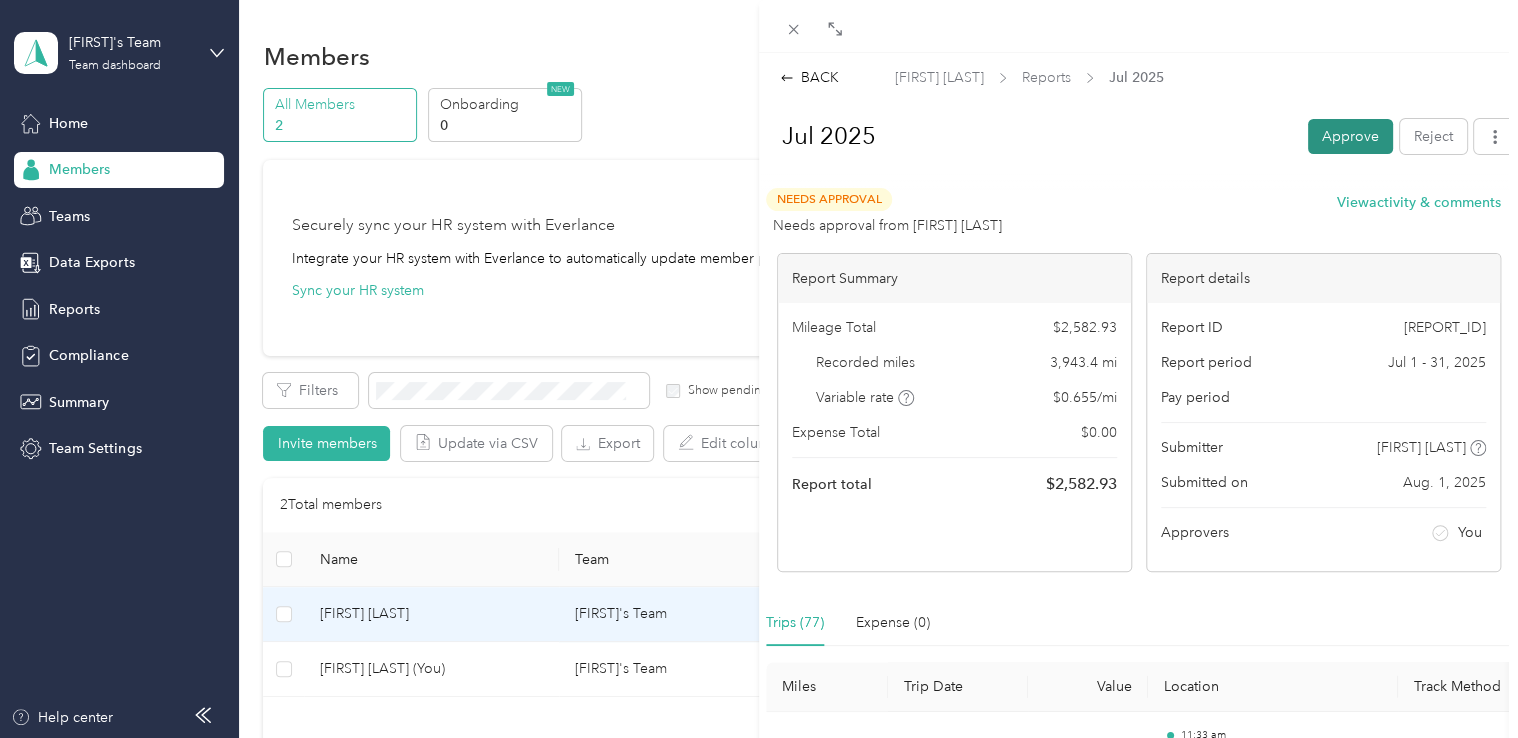 click on "Approve" at bounding box center (1350, 136) 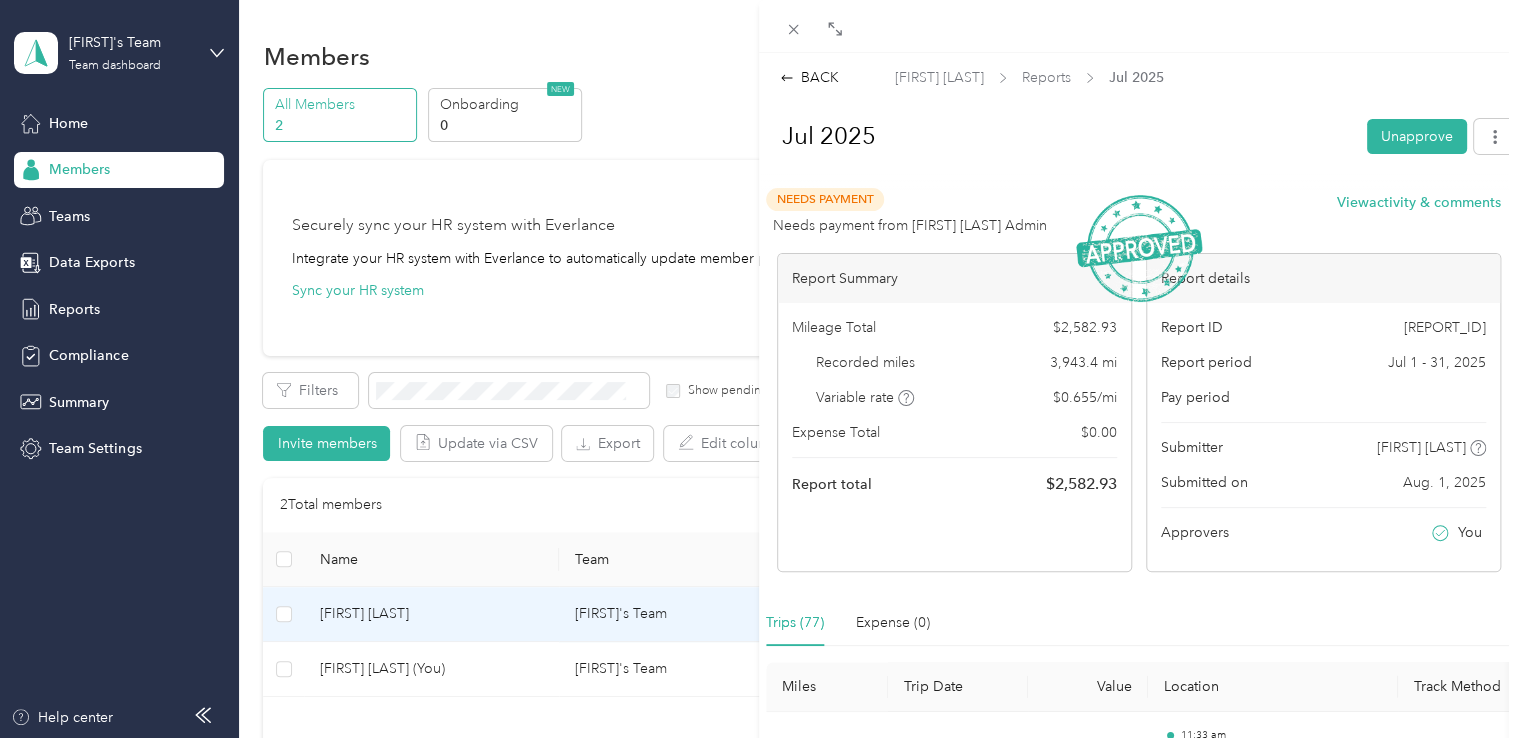 click at bounding box center (1138, 179) 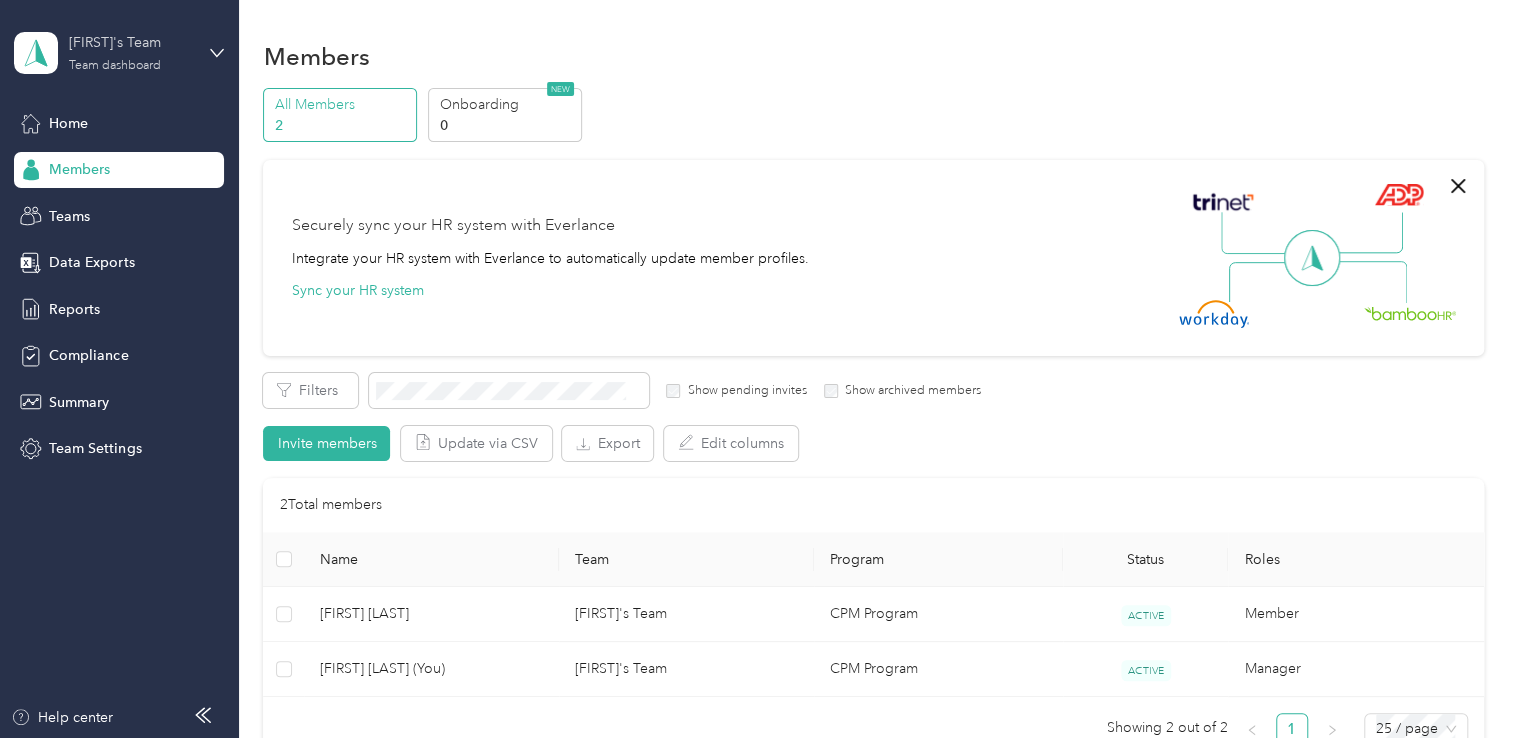 click on "[FIRST]'s Team" at bounding box center [131, 42] 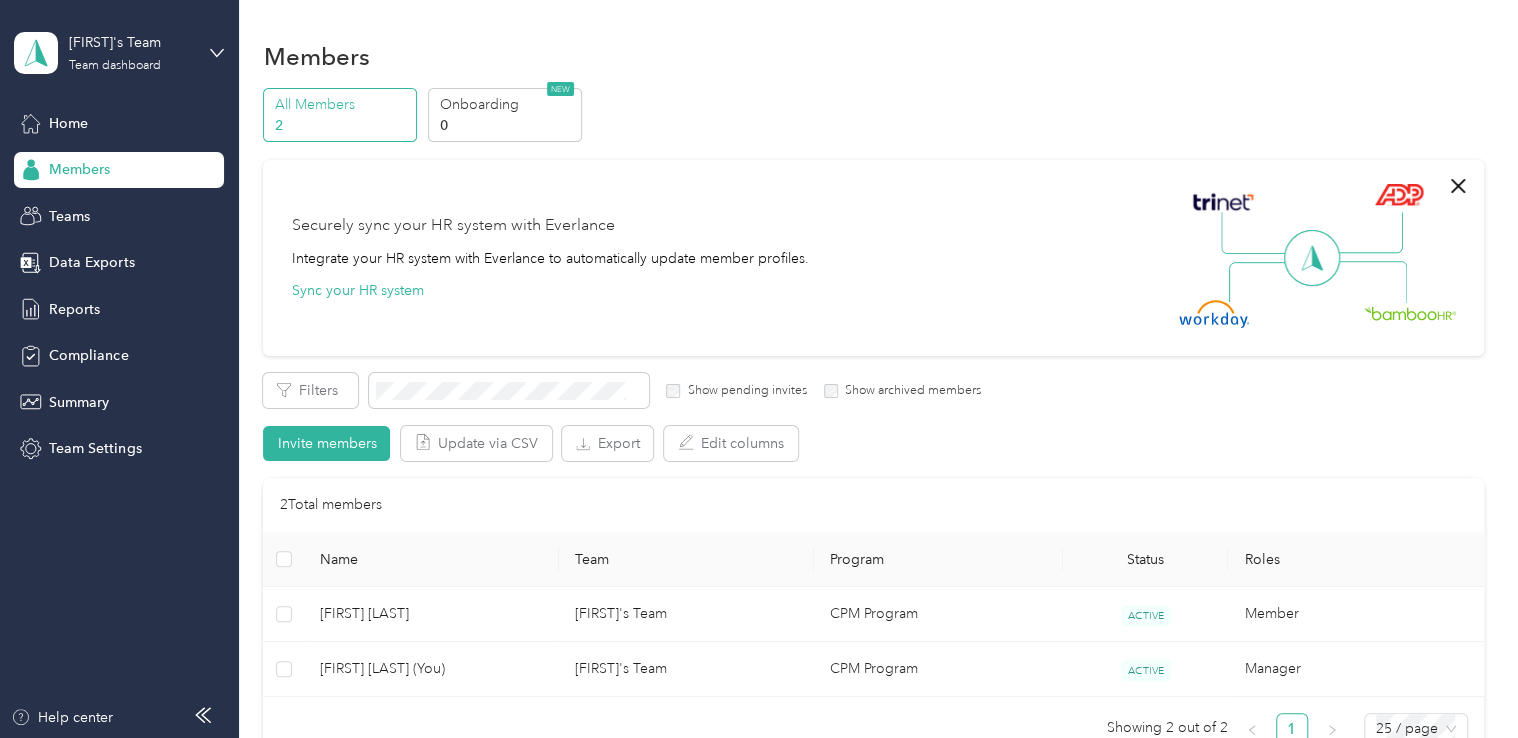 click on "Personal dashboard" at bounding box center (167, 209) 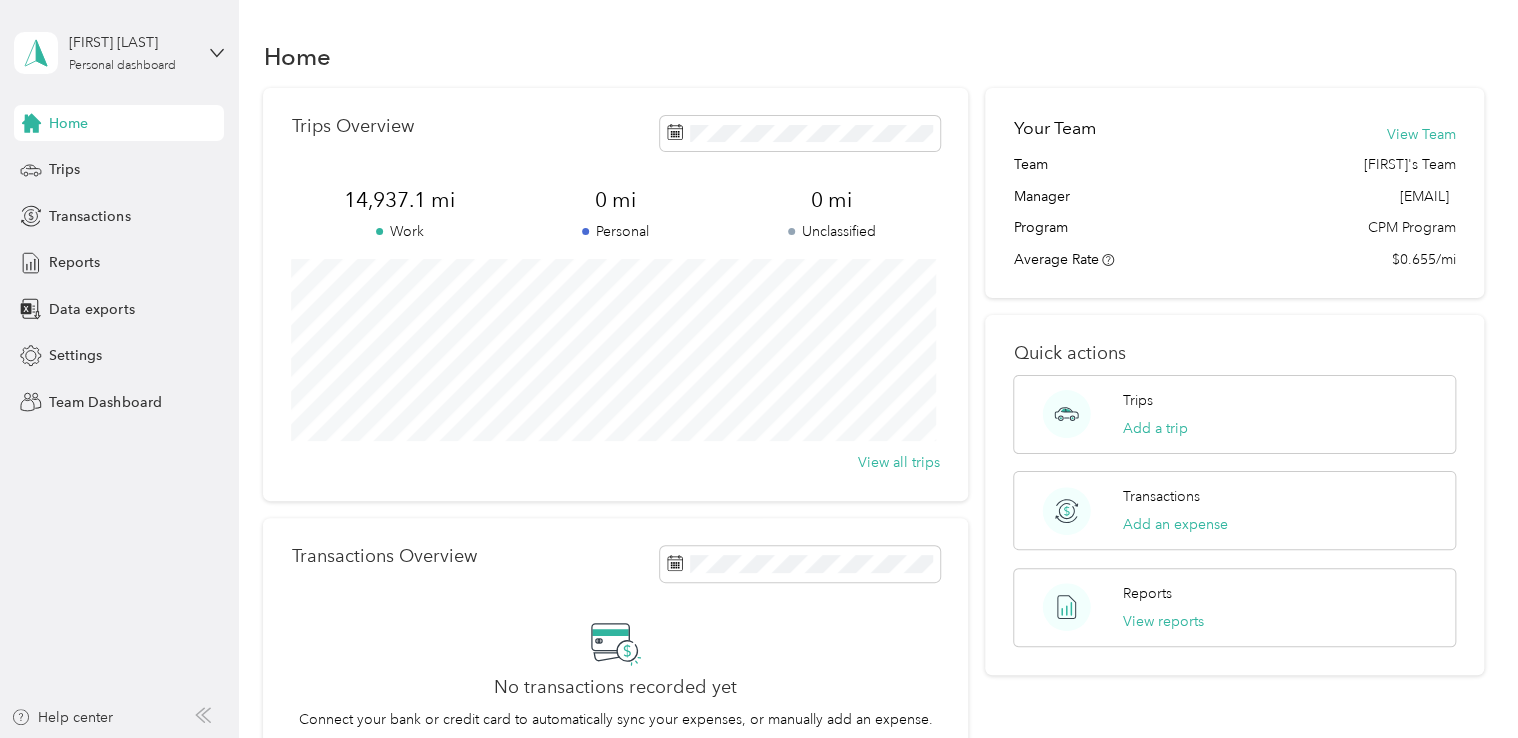 click on "Home" at bounding box center (119, 123) 